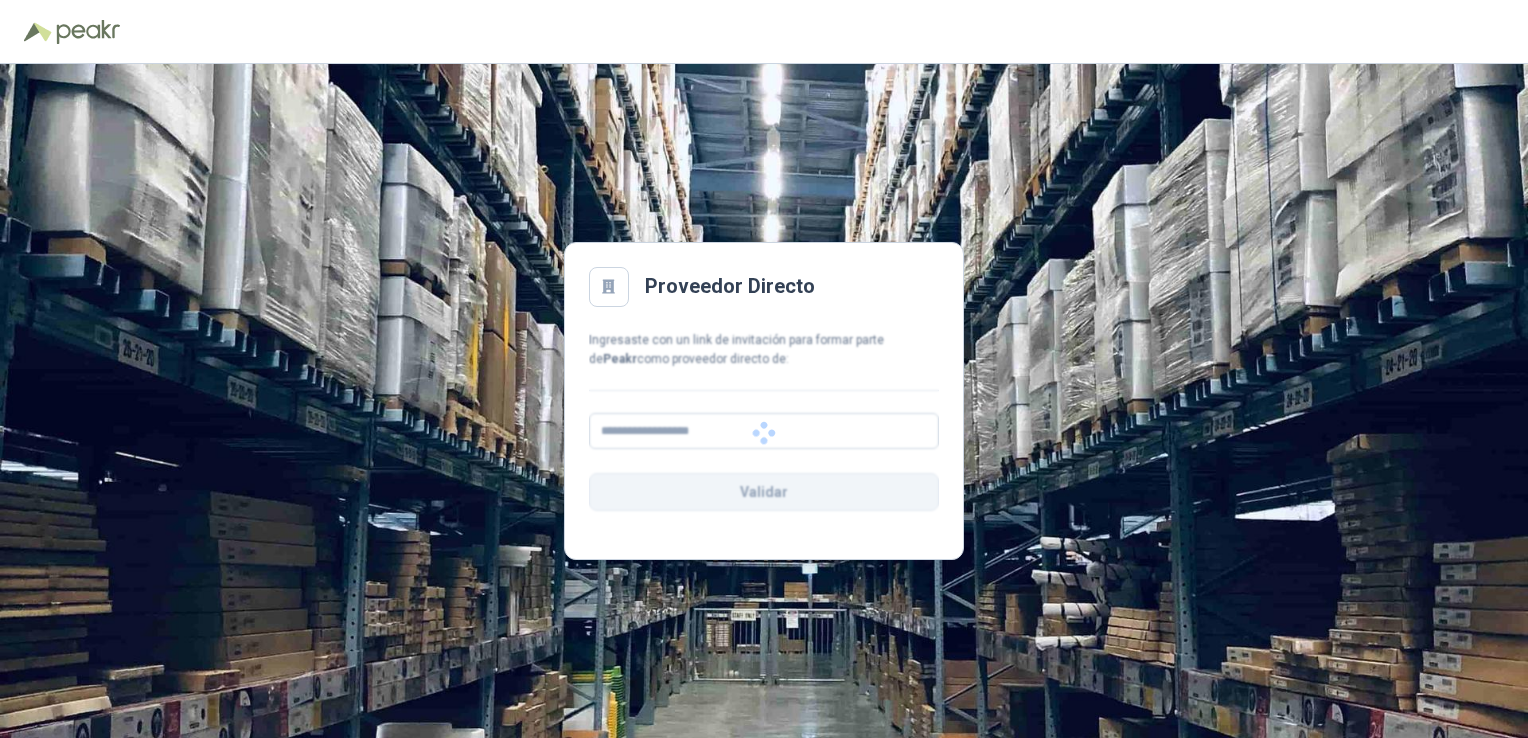 scroll, scrollTop: 0, scrollLeft: 0, axis: both 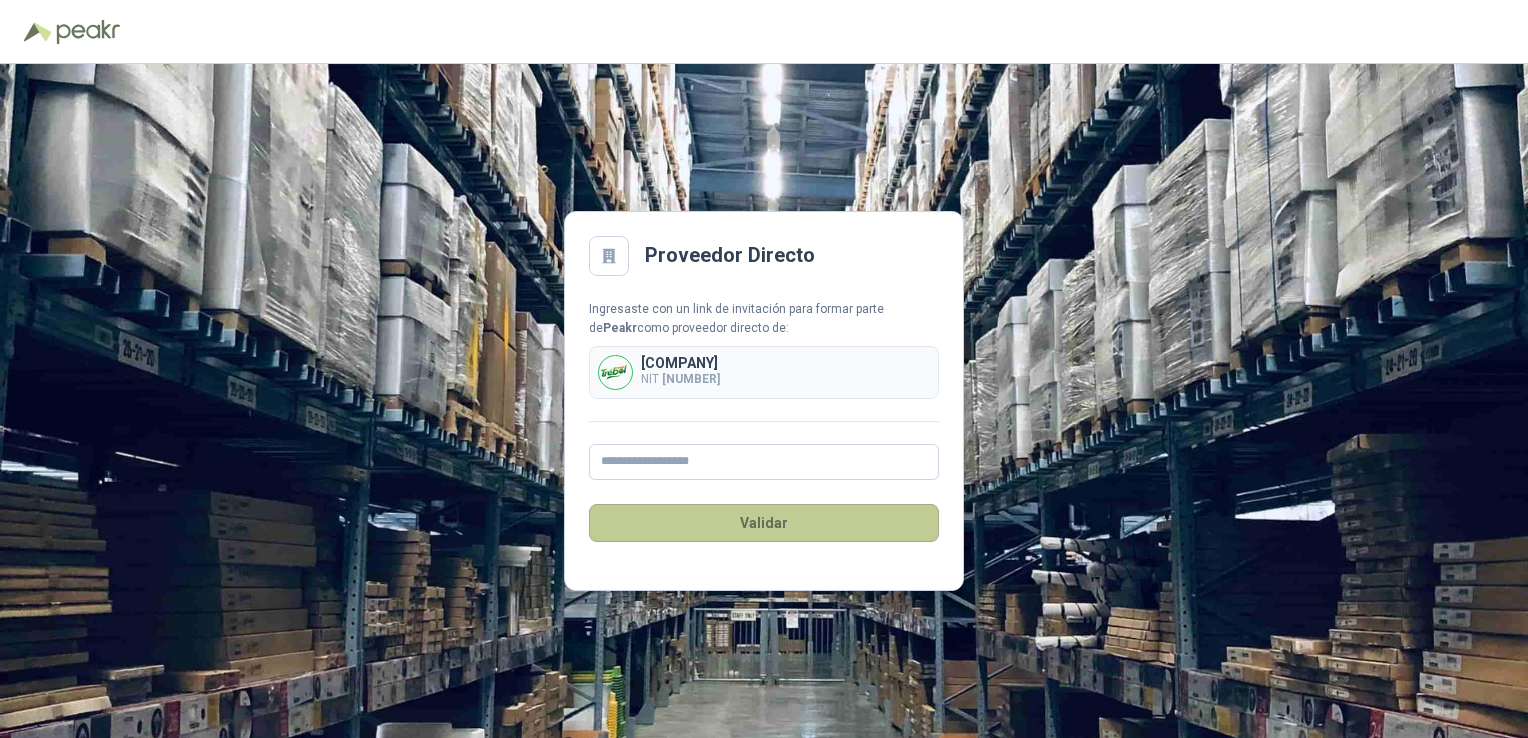 click on "Validar" at bounding box center (764, 523) 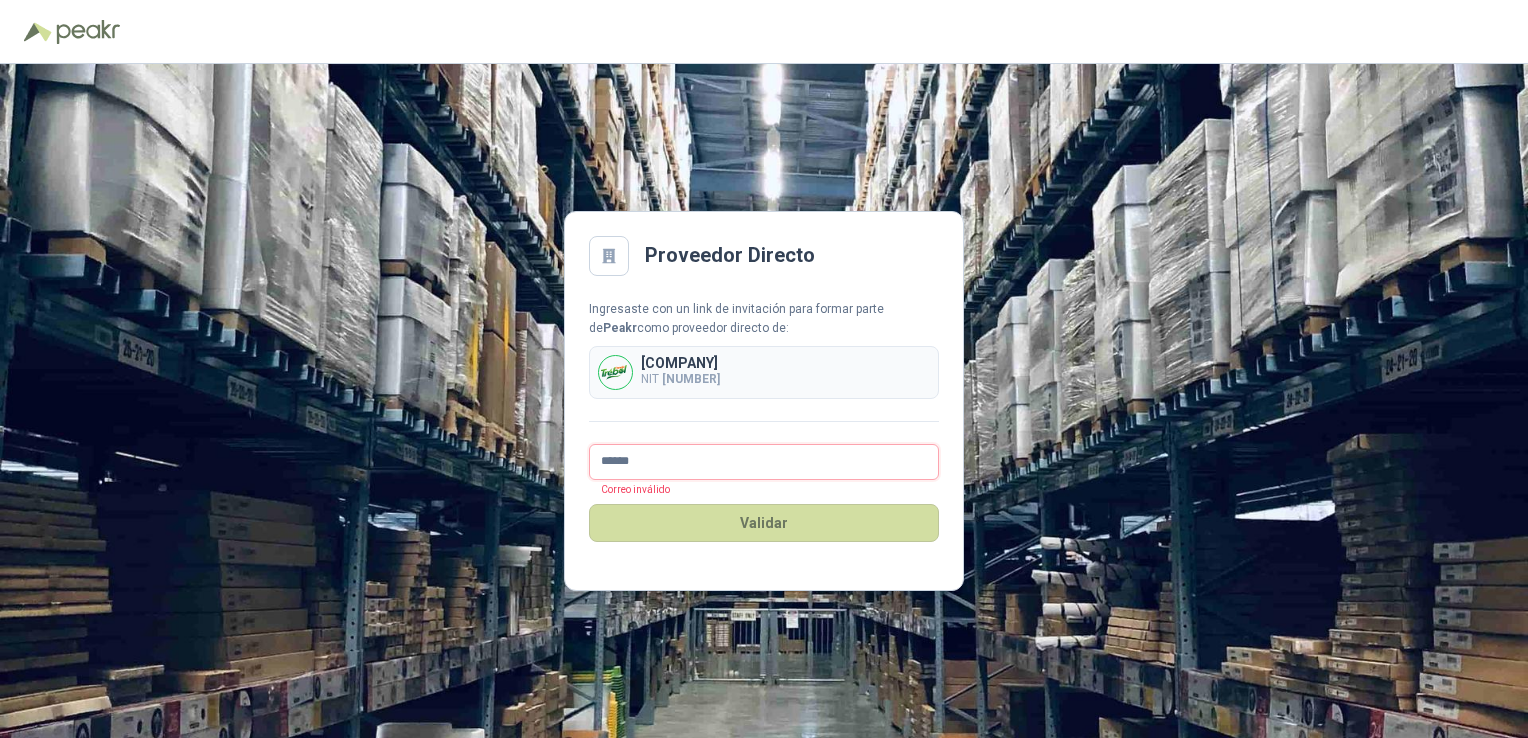 type on "**********" 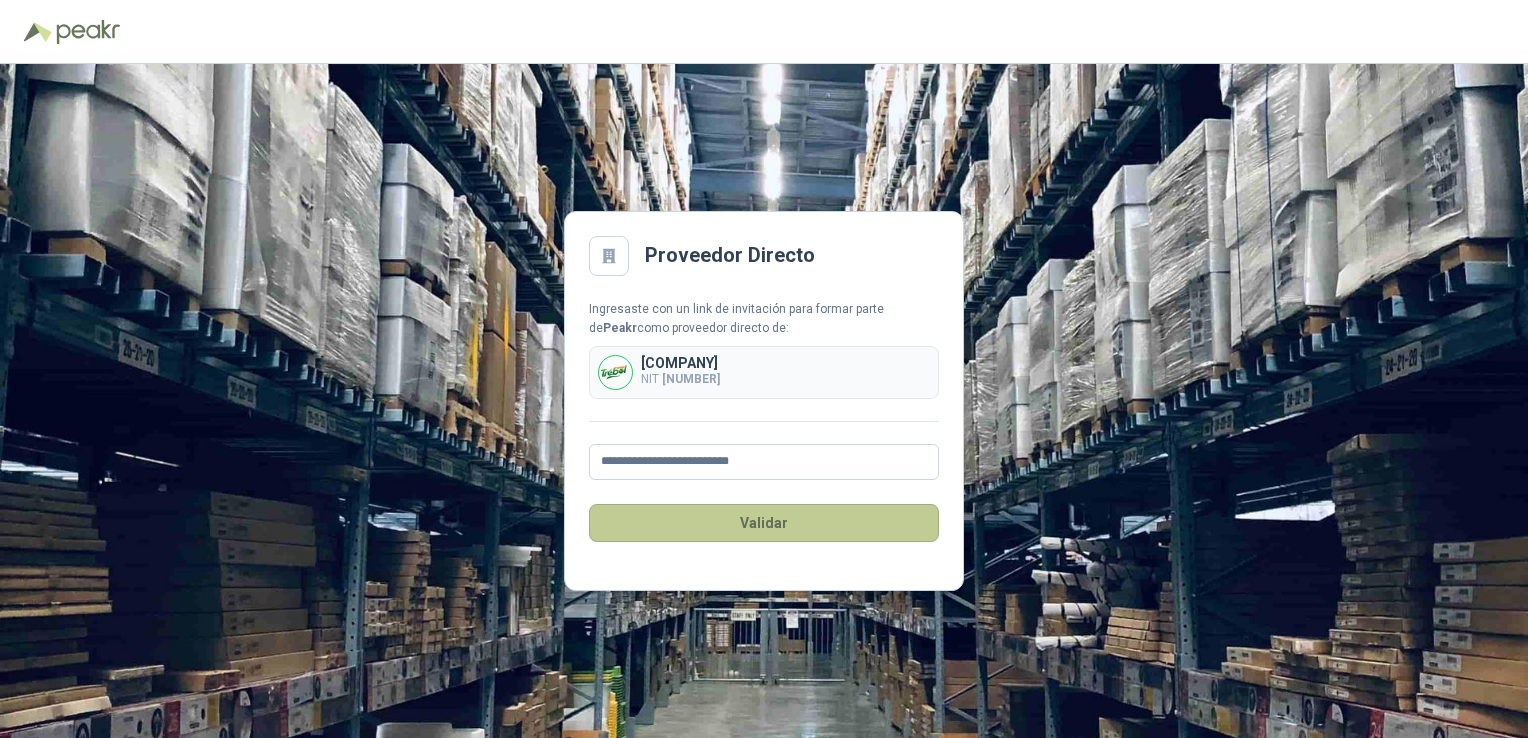 click on "Validar" at bounding box center [764, 523] 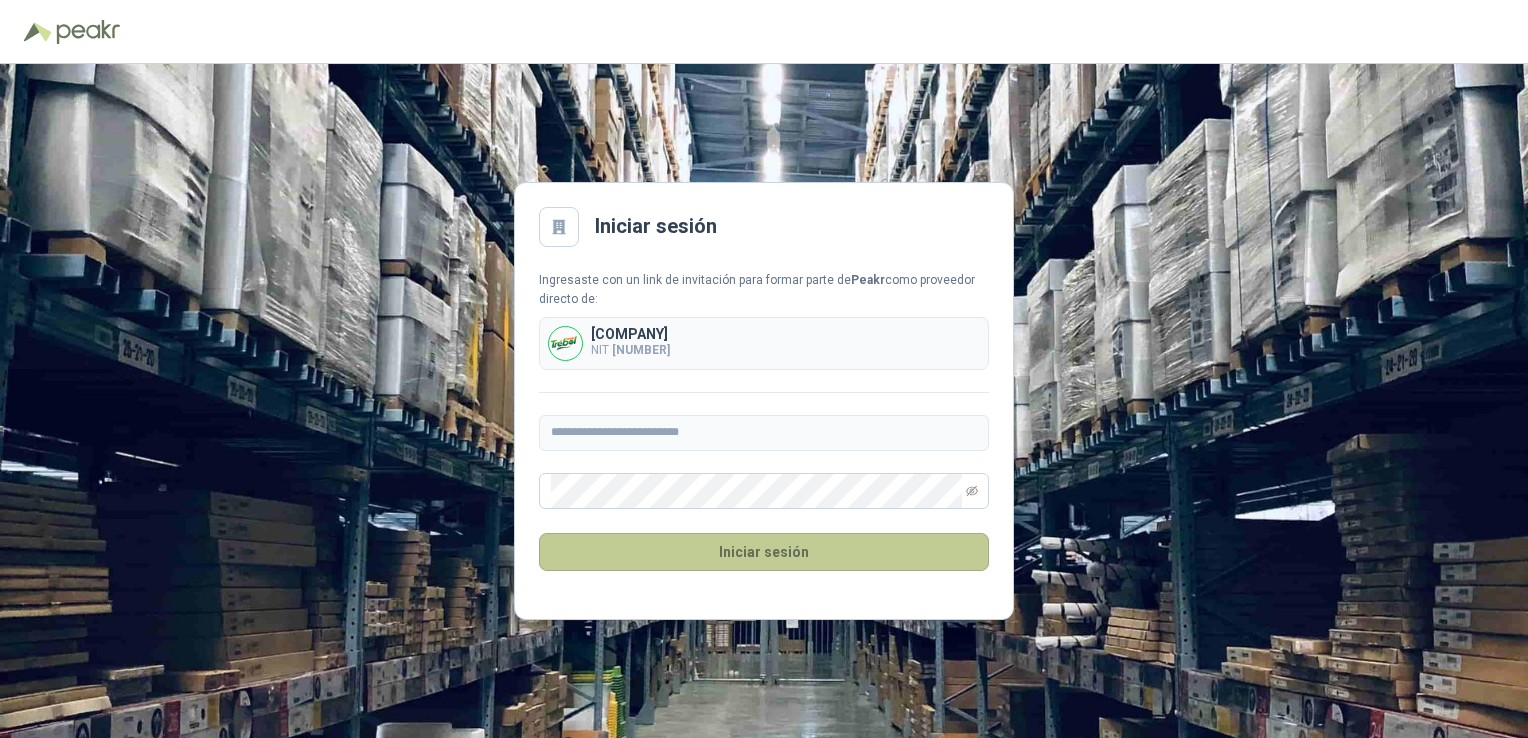 click on "Iniciar sesión" at bounding box center (764, 552) 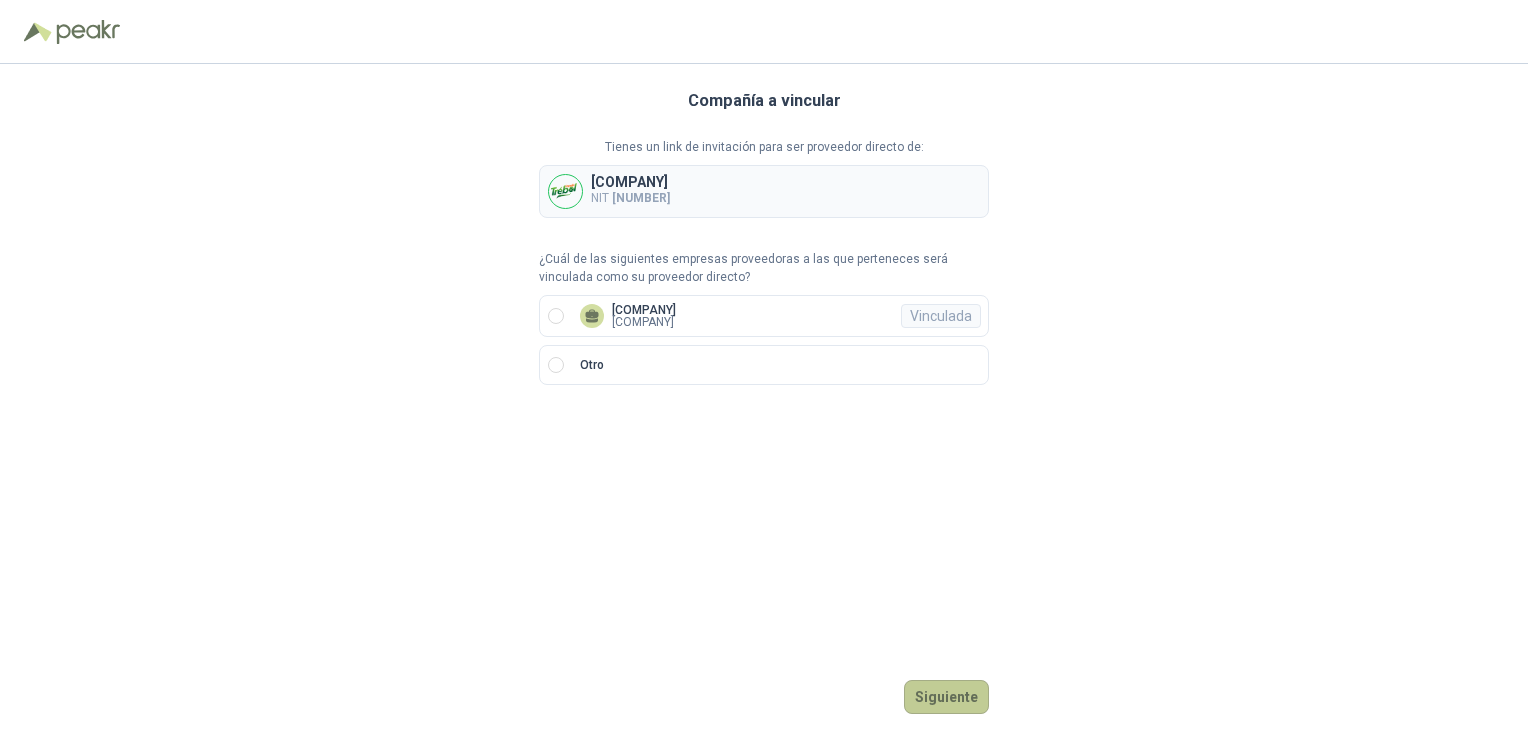 click on "Siguiente" at bounding box center [946, 697] 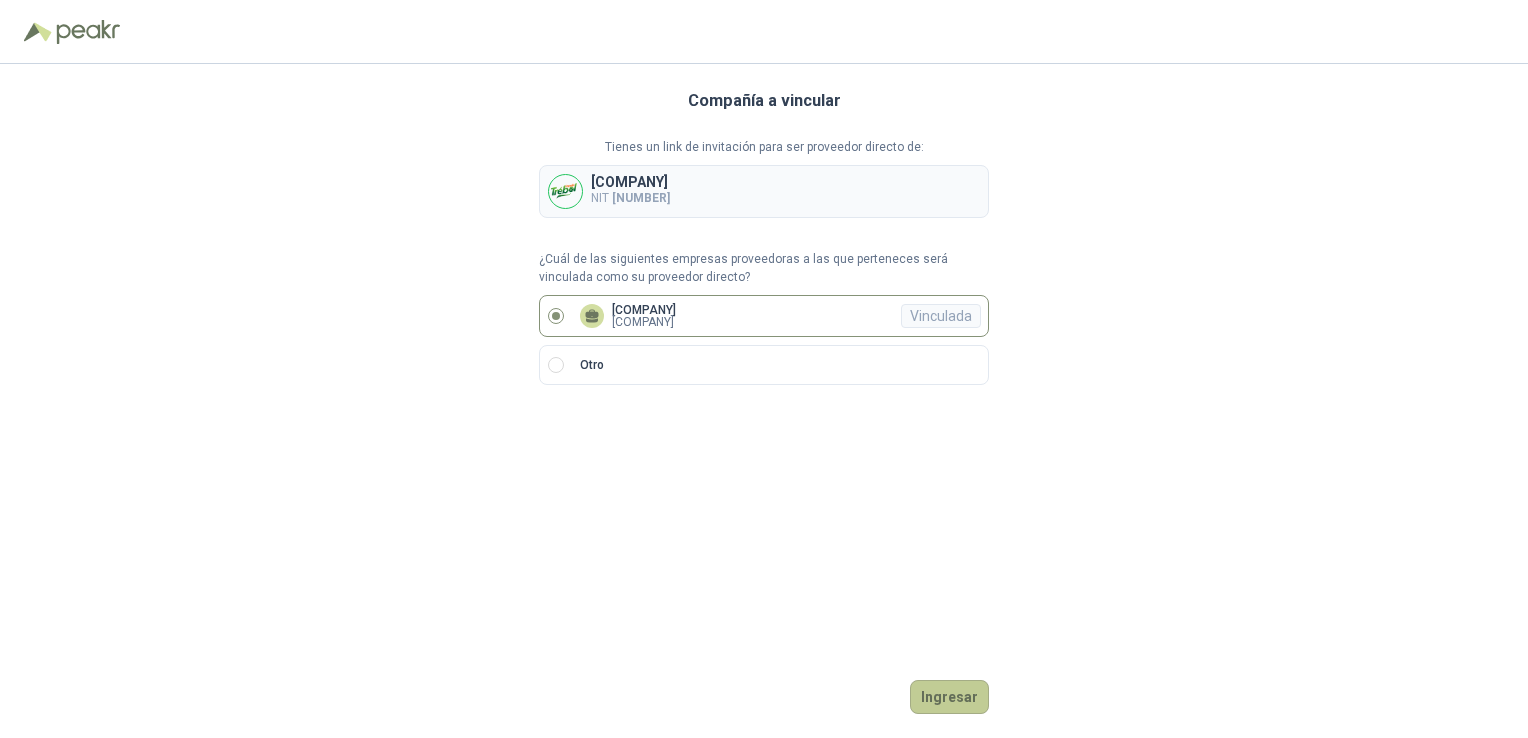 click on "Ingresar" at bounding box center [949, 697] 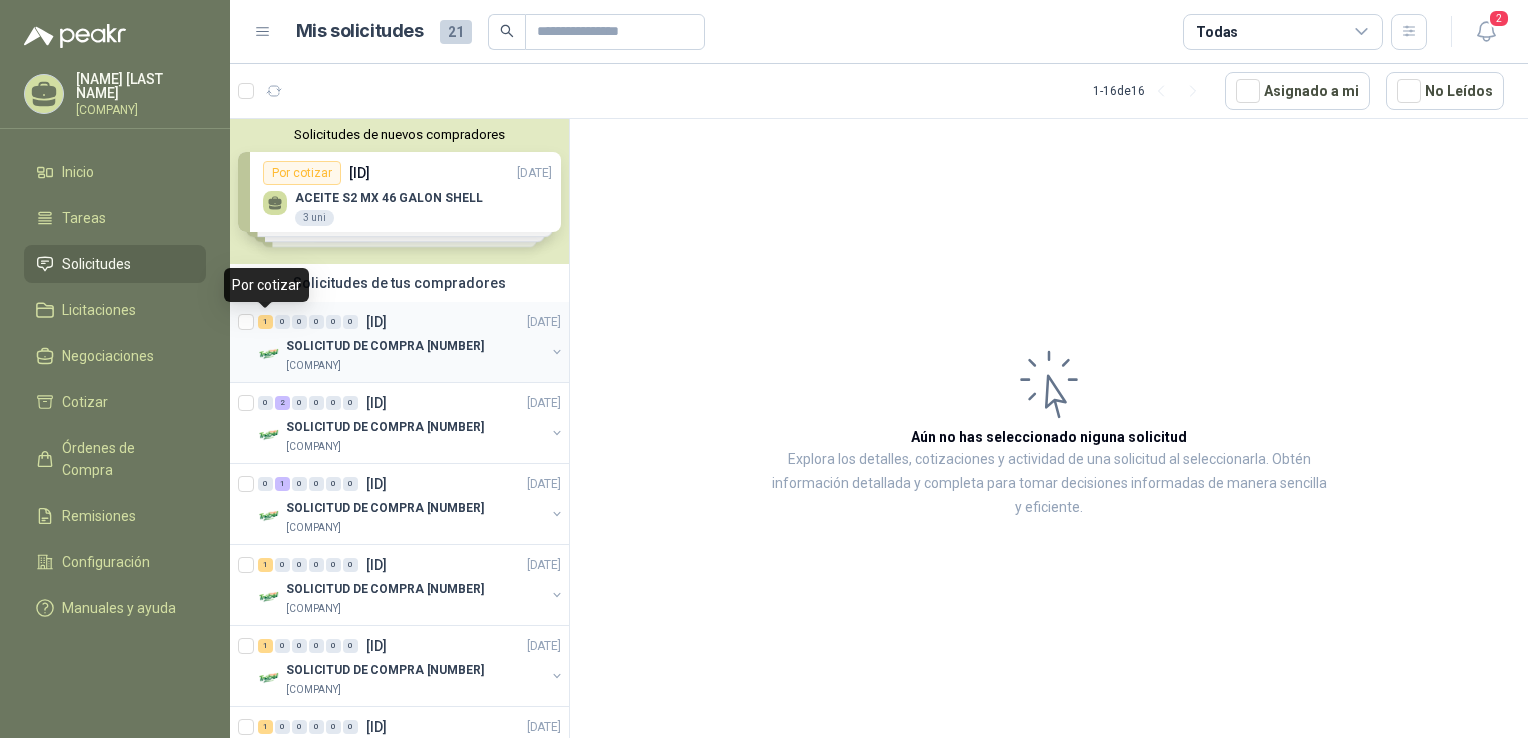 click on "1" at bounding box center [265, 322] 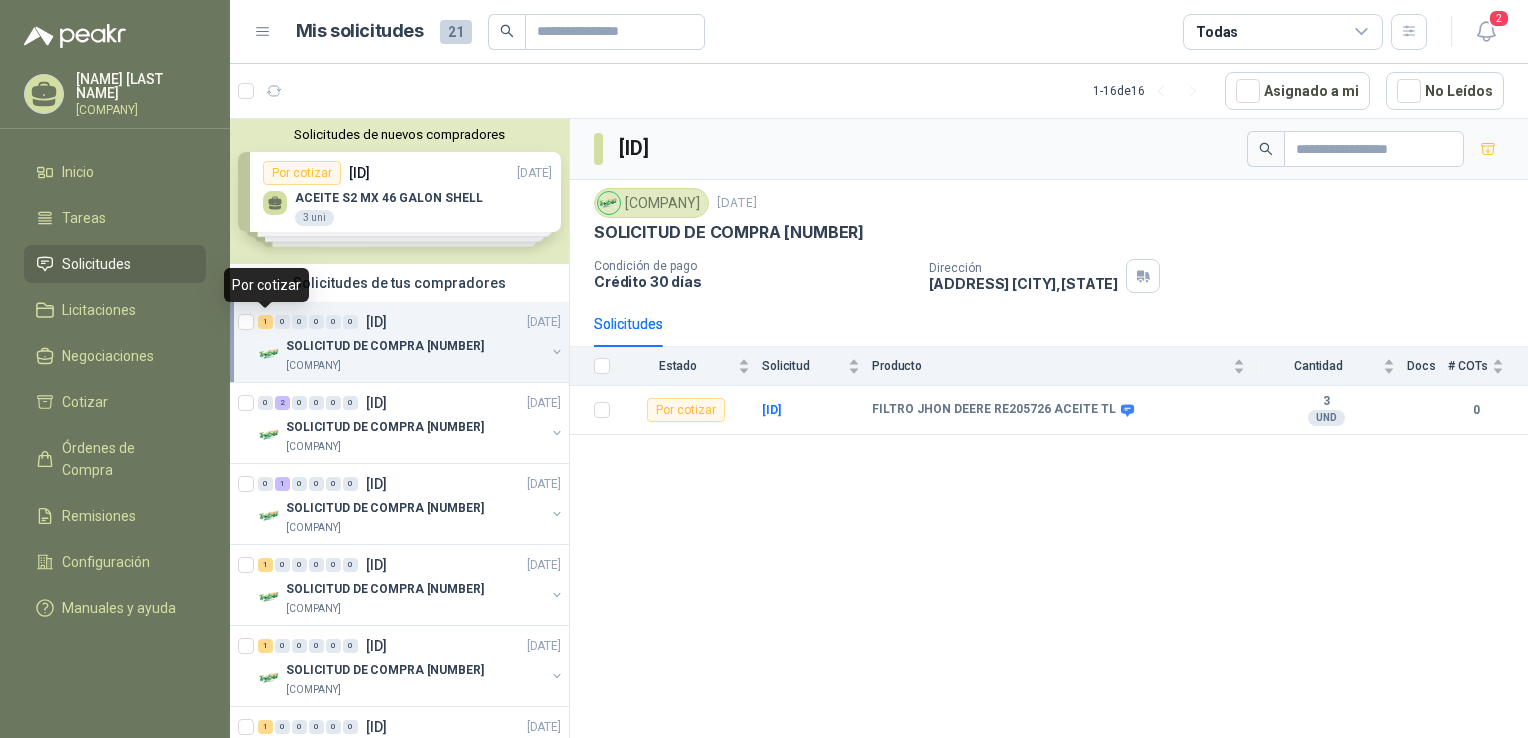 click on "1" at bounding box center [265, 322] 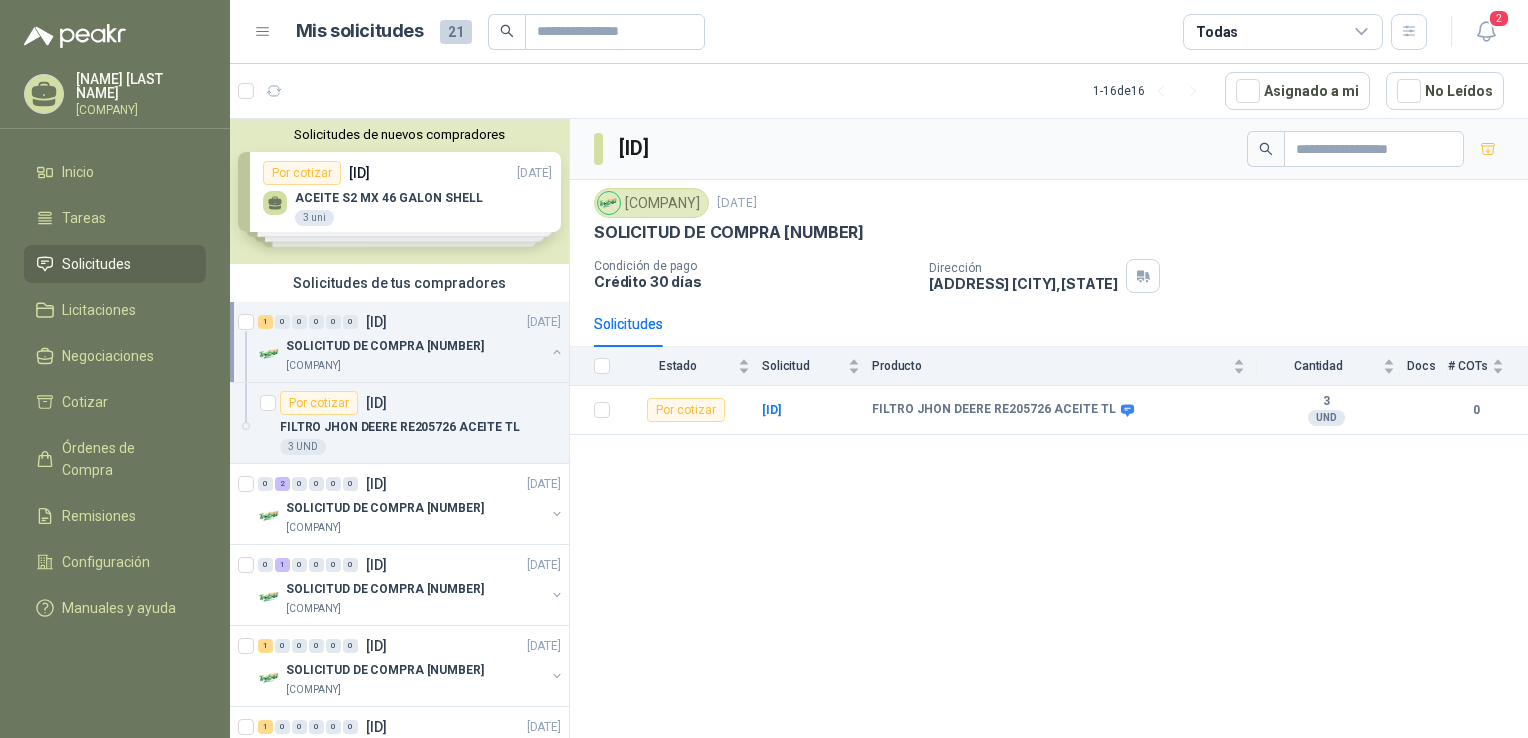 click on "SOLICITUD DE COMPRA [NUMBER]" at bounding box center [385, 346] 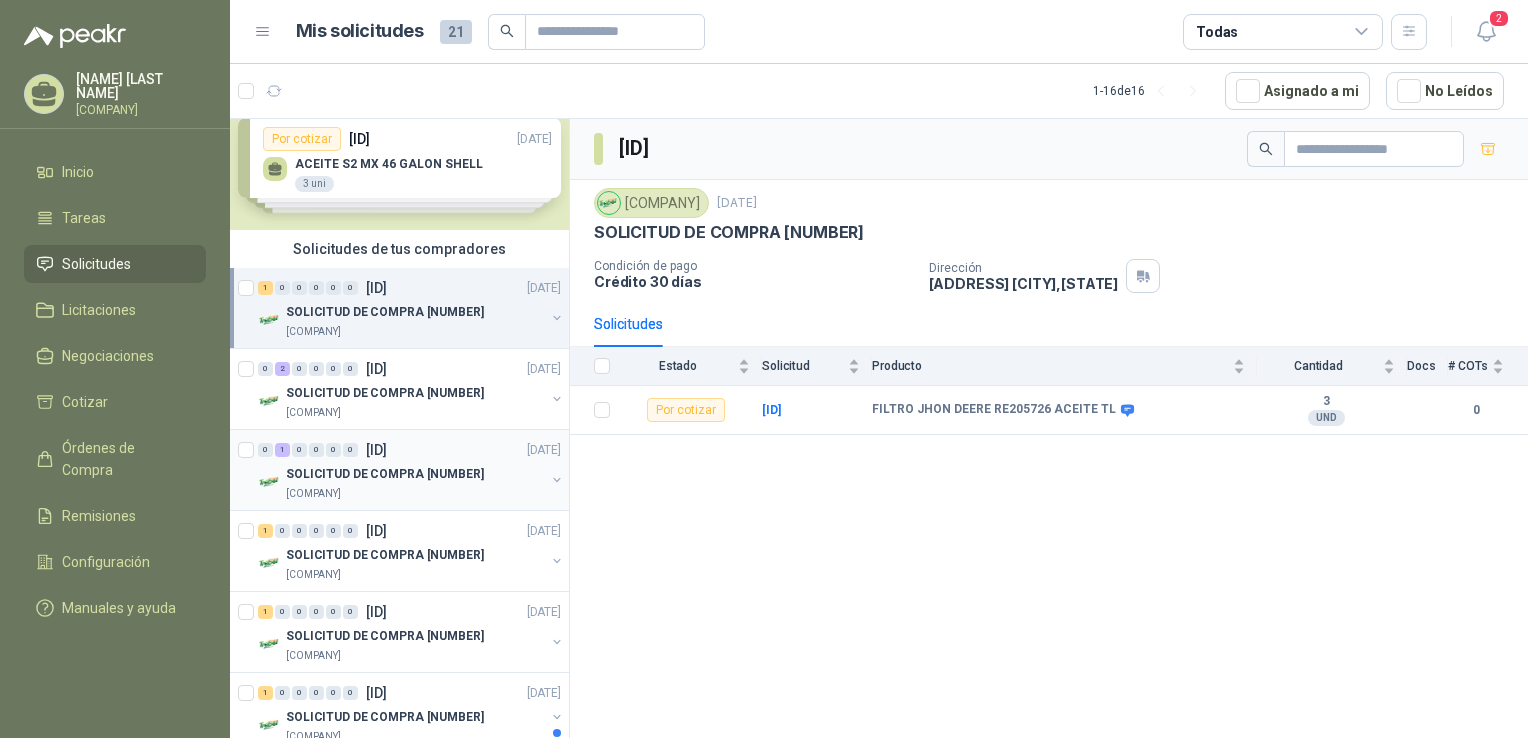 scroll, scrollTop: 0, scrollLeft: 0, axis: both 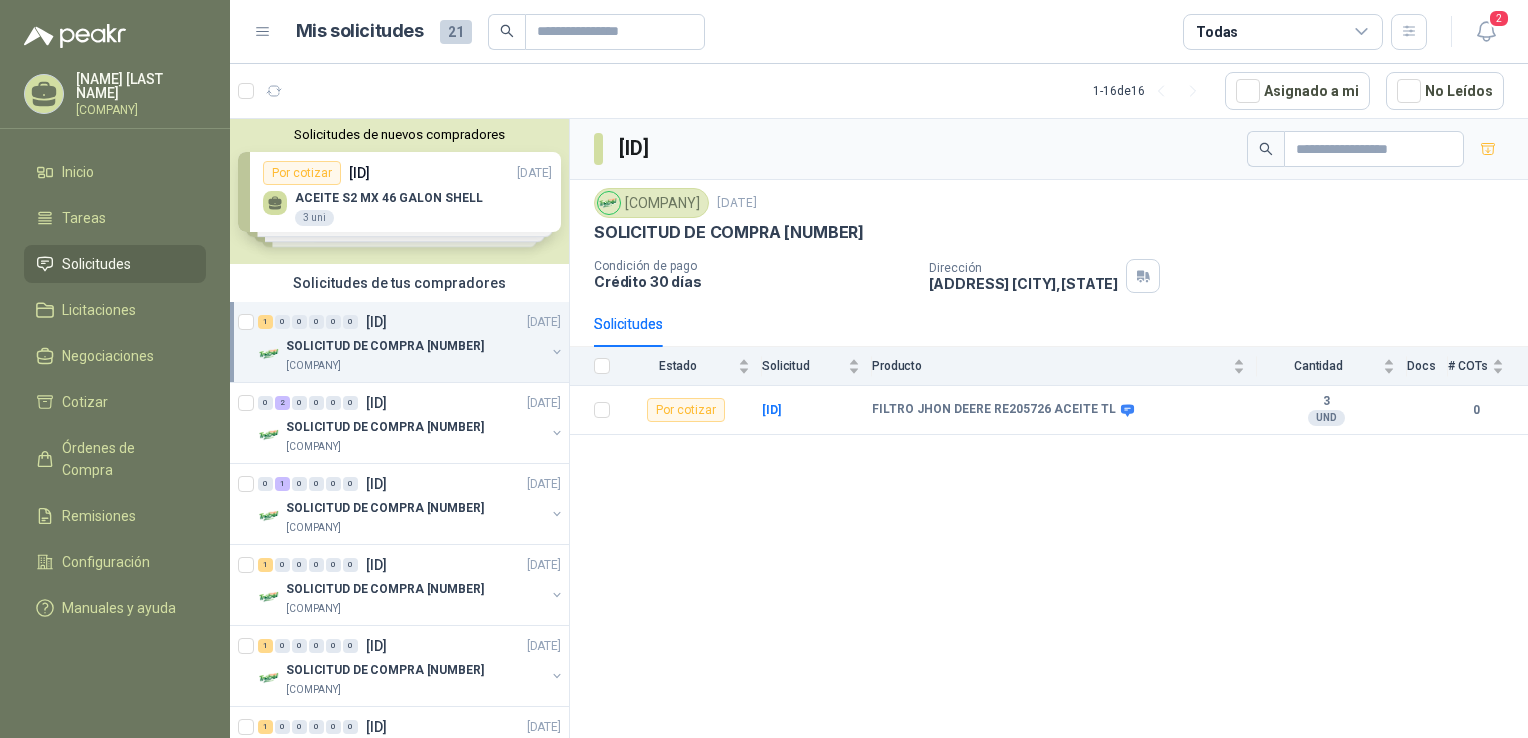 click on "Solicitudes de nuevos compradores Por cotizar [ID] [DATE] ACEITE S2 MX 46 GALON SHELL 3 uni Por cotizar [ID] [DATE] ACEITE ESSO NUTO H-32 110 Galones Por cotizar [ID] [DATE] BOMBA ACEITE MASTER 3 3 Unidades Por cotizar [ID] [DATE] ACEITE SHELL OMALA 220 X 5 GLS 20 Unidades ¿Quieres recibir cientos de solicitudes de compra como estas todos los días? Agenda una reunión" at bounding box center (399, 191) 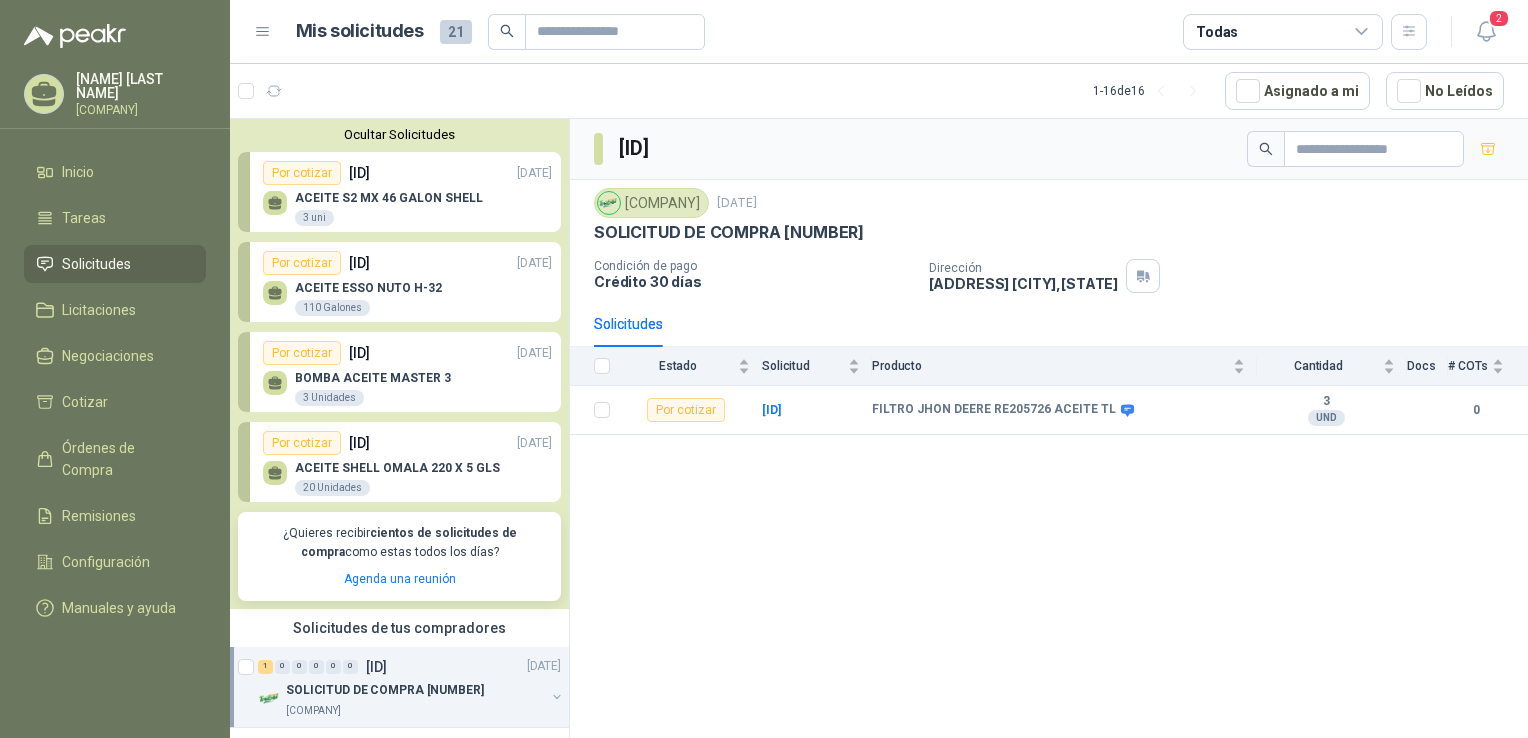 click on "[ID] [COMPANY] [DATE] SOLICITUD DE COMPRA [NUMBER] Condición de pago Crédito 30 días Dirección [ADDRESS] [CITY] , [STATE] Solicitudes Estado Solicitud Producto Cantidad Docs # COTs Por cotizar [ID] FILTRO JHON DEERE RE205726 ACEITE TL 3 UND  0" at bounding box center (1049, 432) 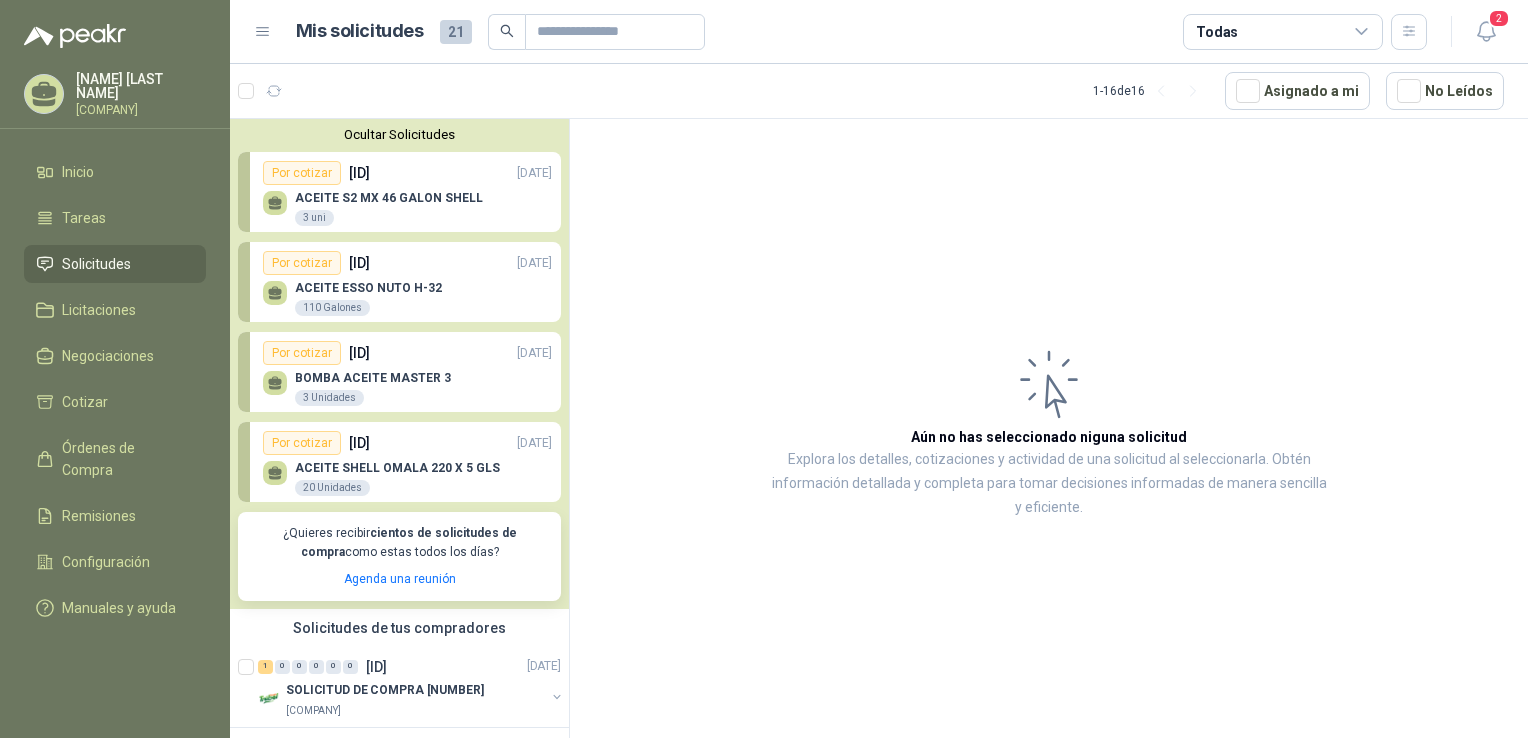 click on "Aún no has seleccionado niguna solicitud Explora los detalles, cotizaciones y actividad de una solicitud al seleccionarla. Obtén información detallada y   completa para tomar decisiones informadas de manera sencilla y eficiente." at bounding box center (1049, 432) 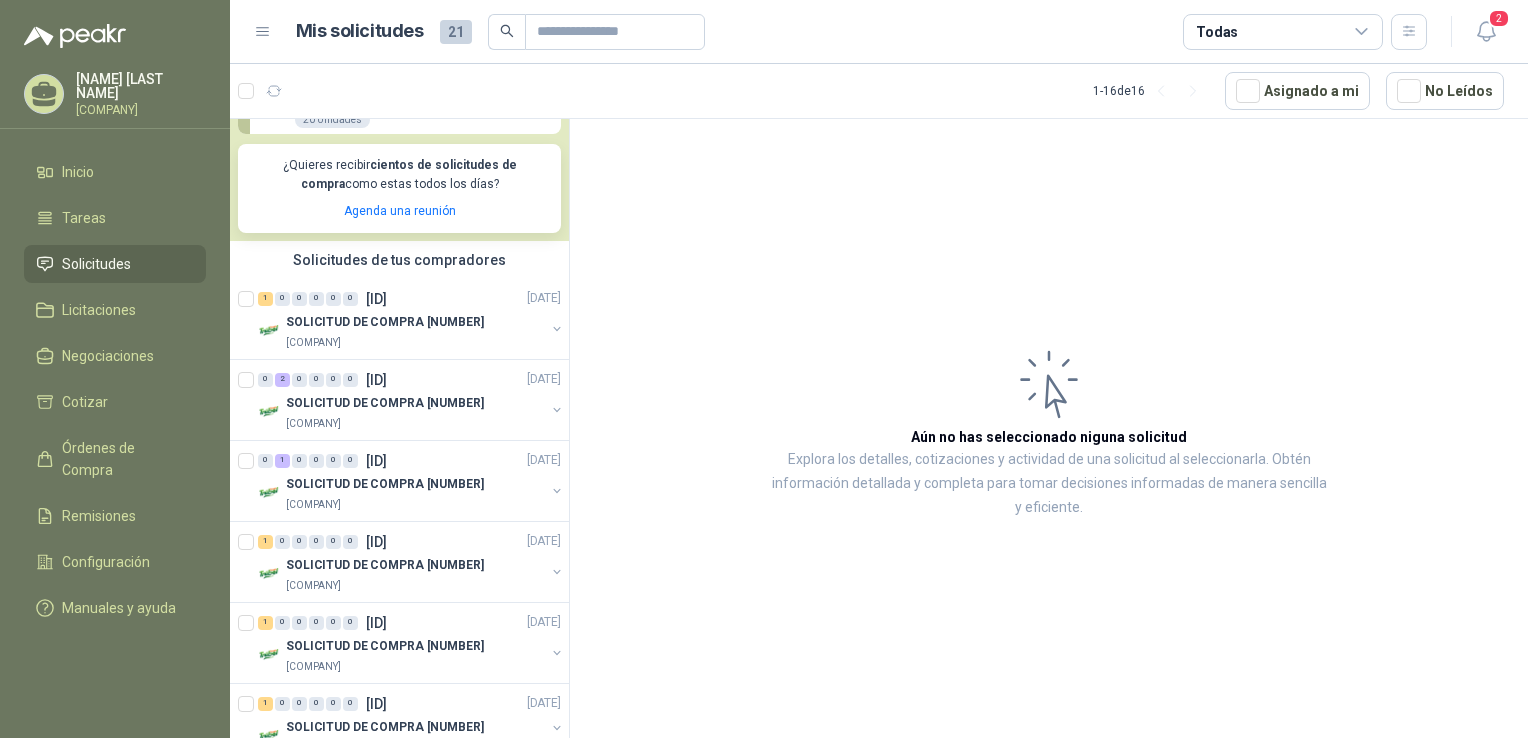 scroll, scrollTop: 400, scrollLeft: 0, axis: vertical 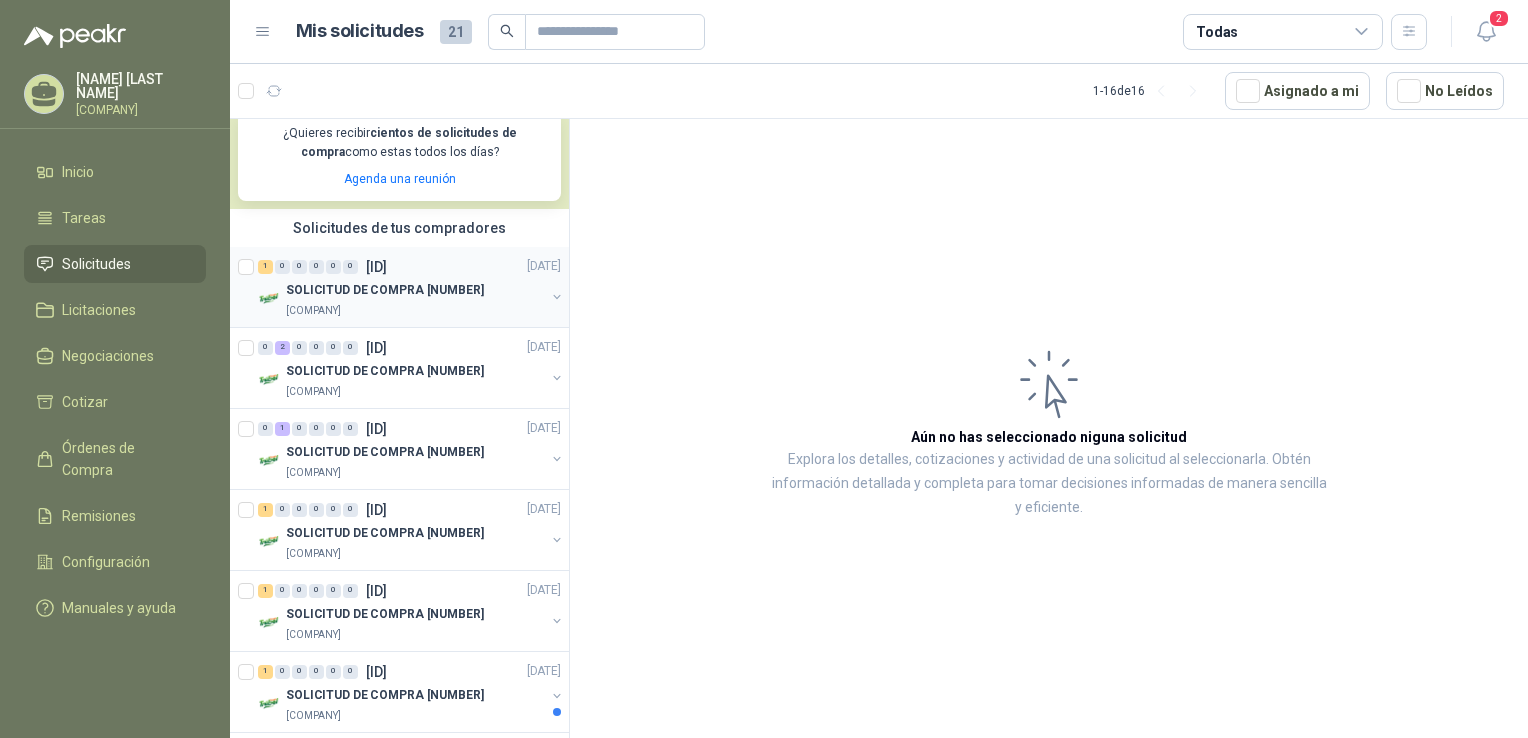 click on "[COMPANY]" at bounding box center [313, 311] 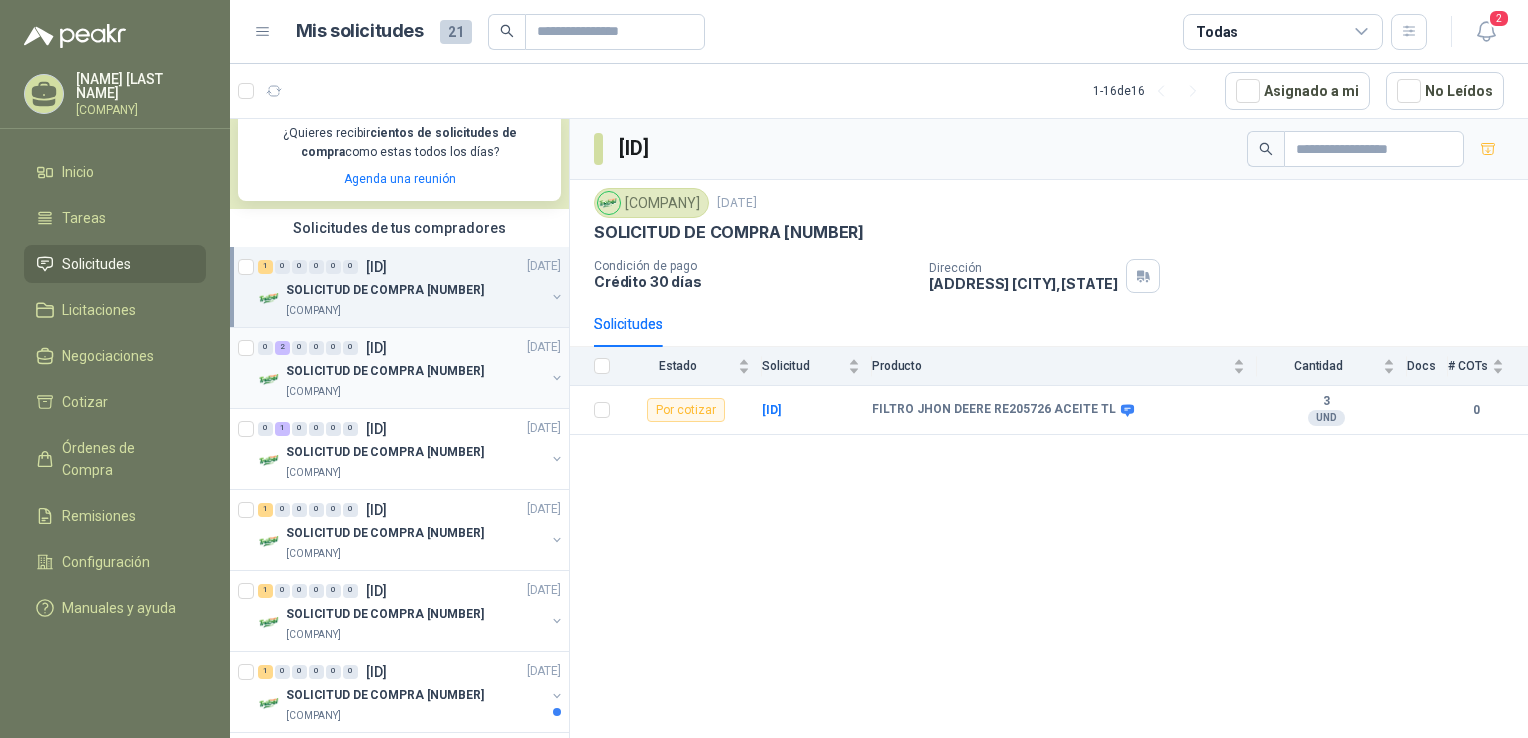 click on "[COMPANY]" at bounding box center (313, 392) 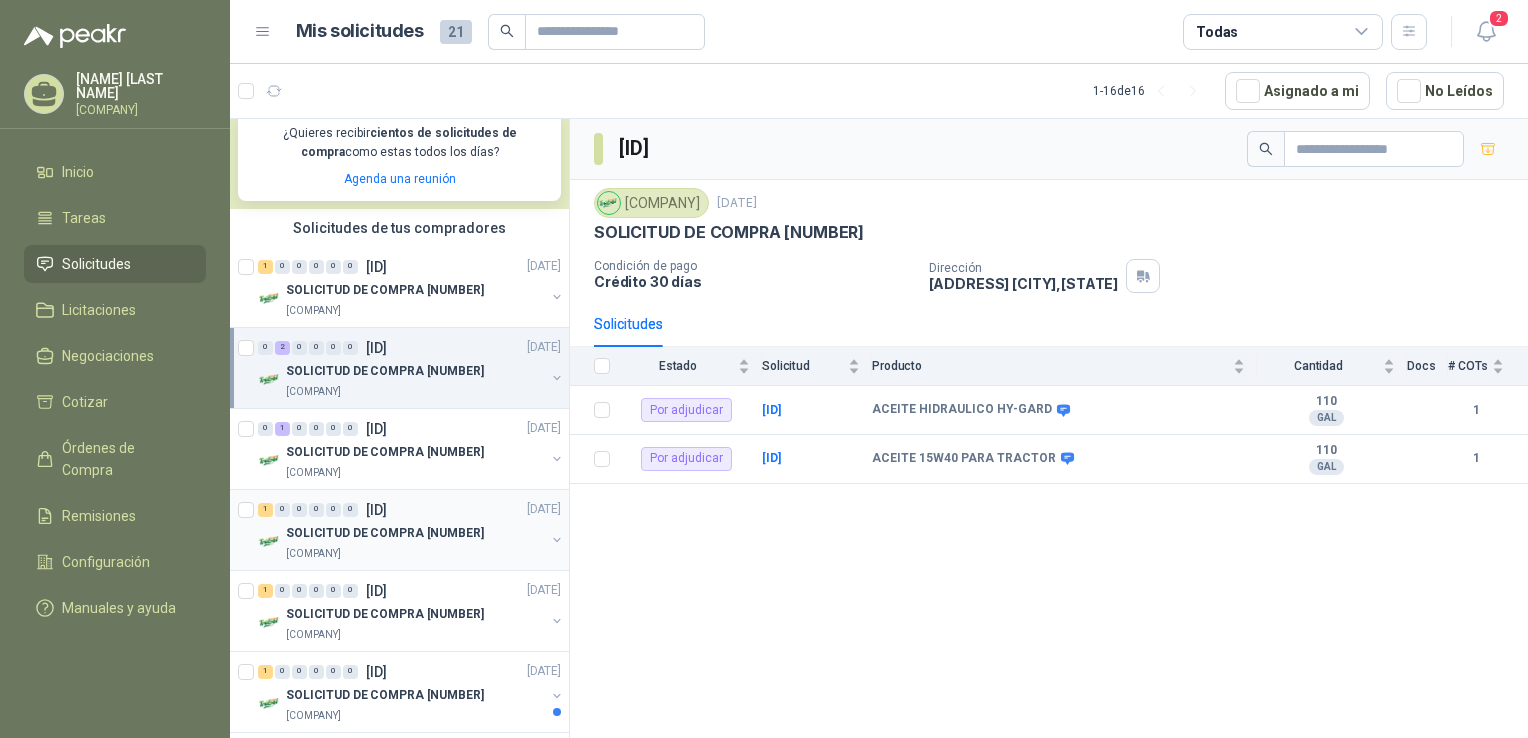 click on "SOLICITUD DE COMPRA [NUMBER]" at bounding box center [385, 533] 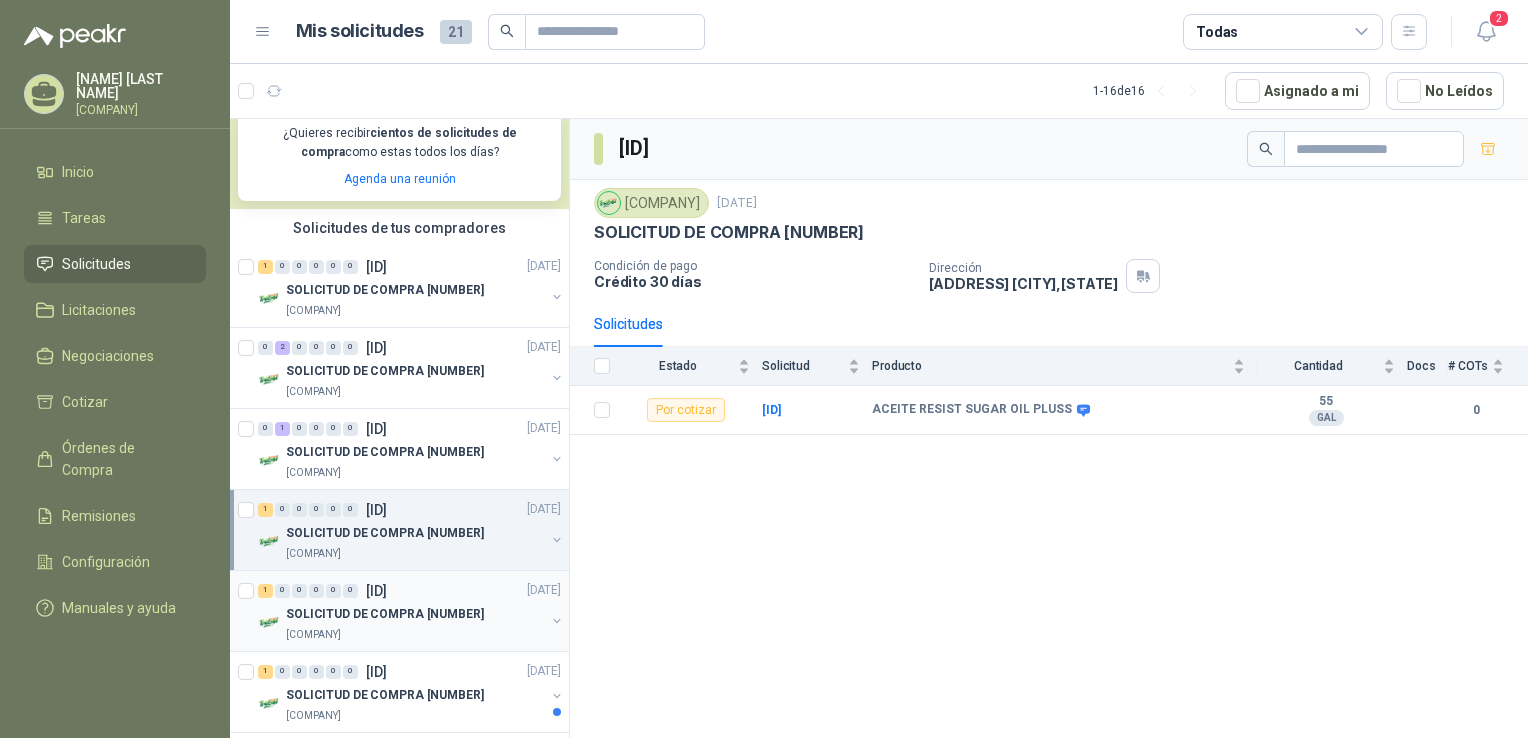 click on "SOLICITUD DE COMPRA [NUMBER]" at bounding box center (385, 614) 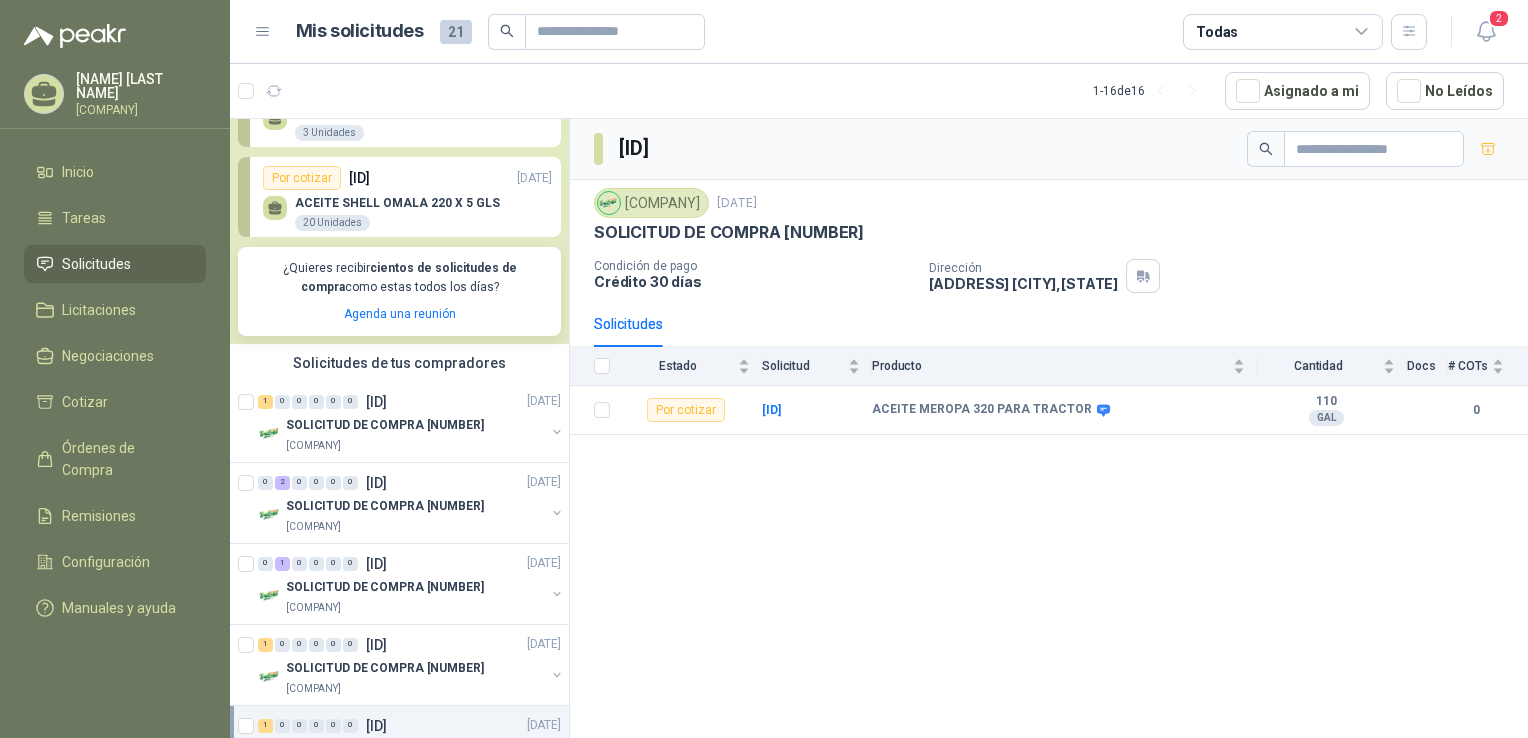 scroll, scrollTop: 300, scrollLeft: 0, axis: vertical 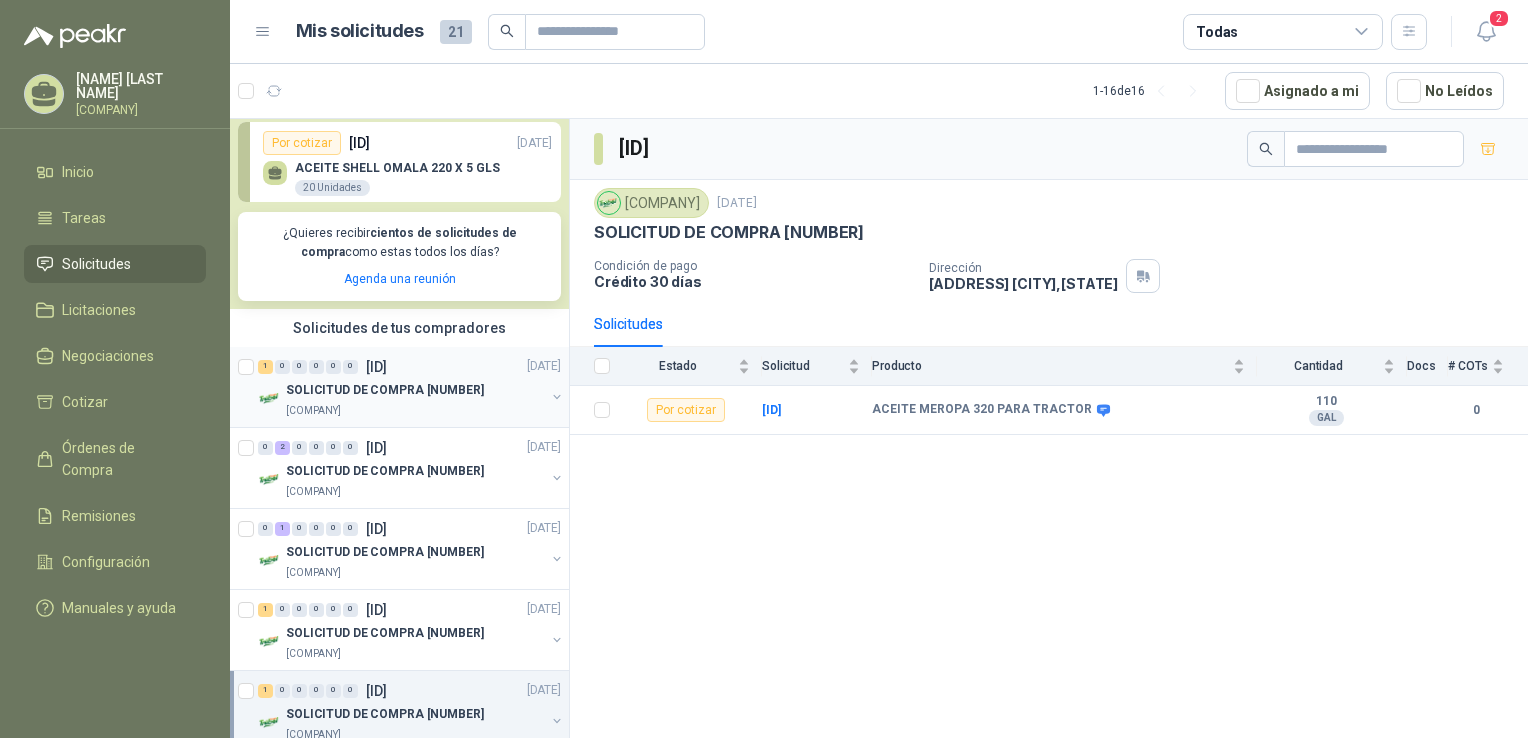 click on "SOLICITUD DE COMPRA [NUMBER]" at bounding box center [385, 390] 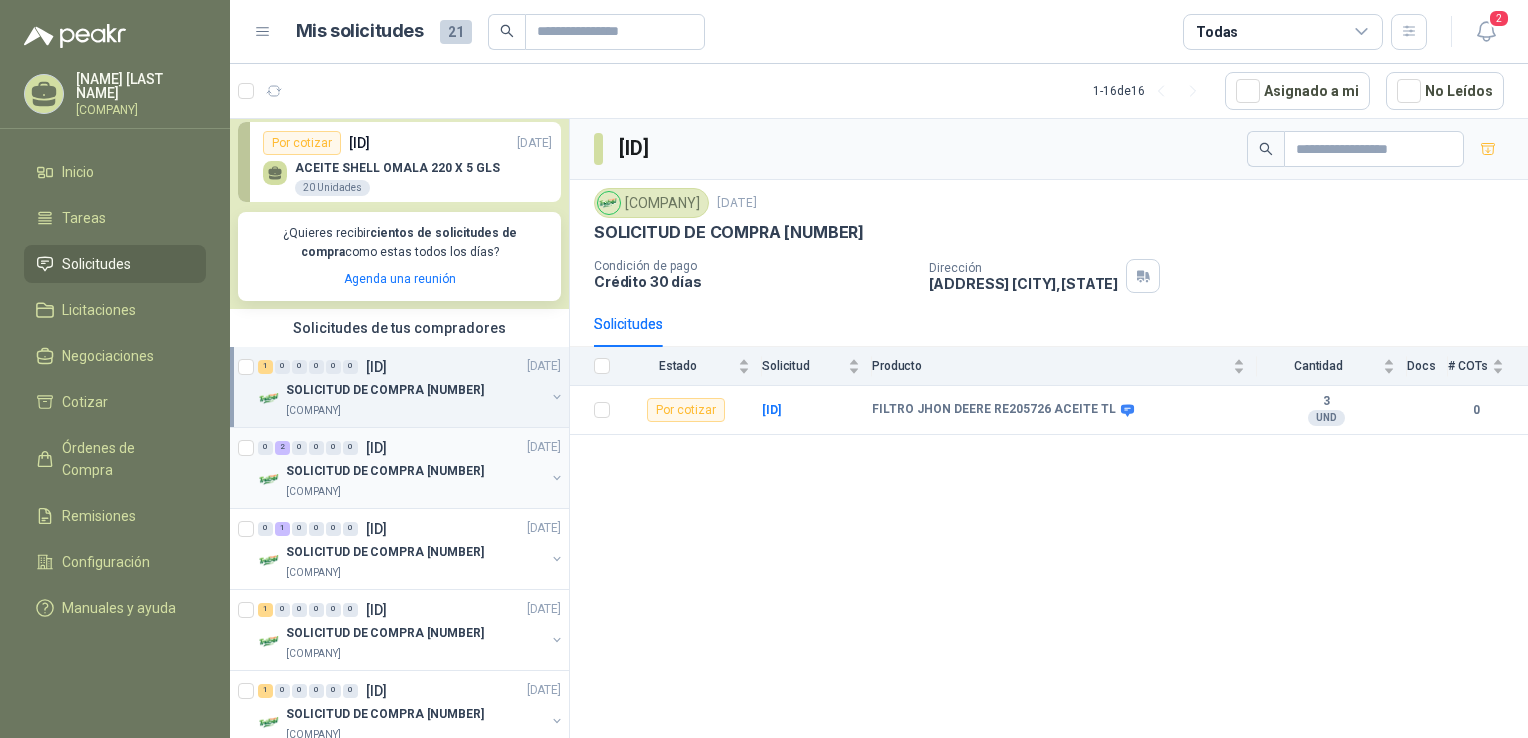 click on "SOLICITUD DE COMPRA [NUMBER]" at bounding box center (385, 471) 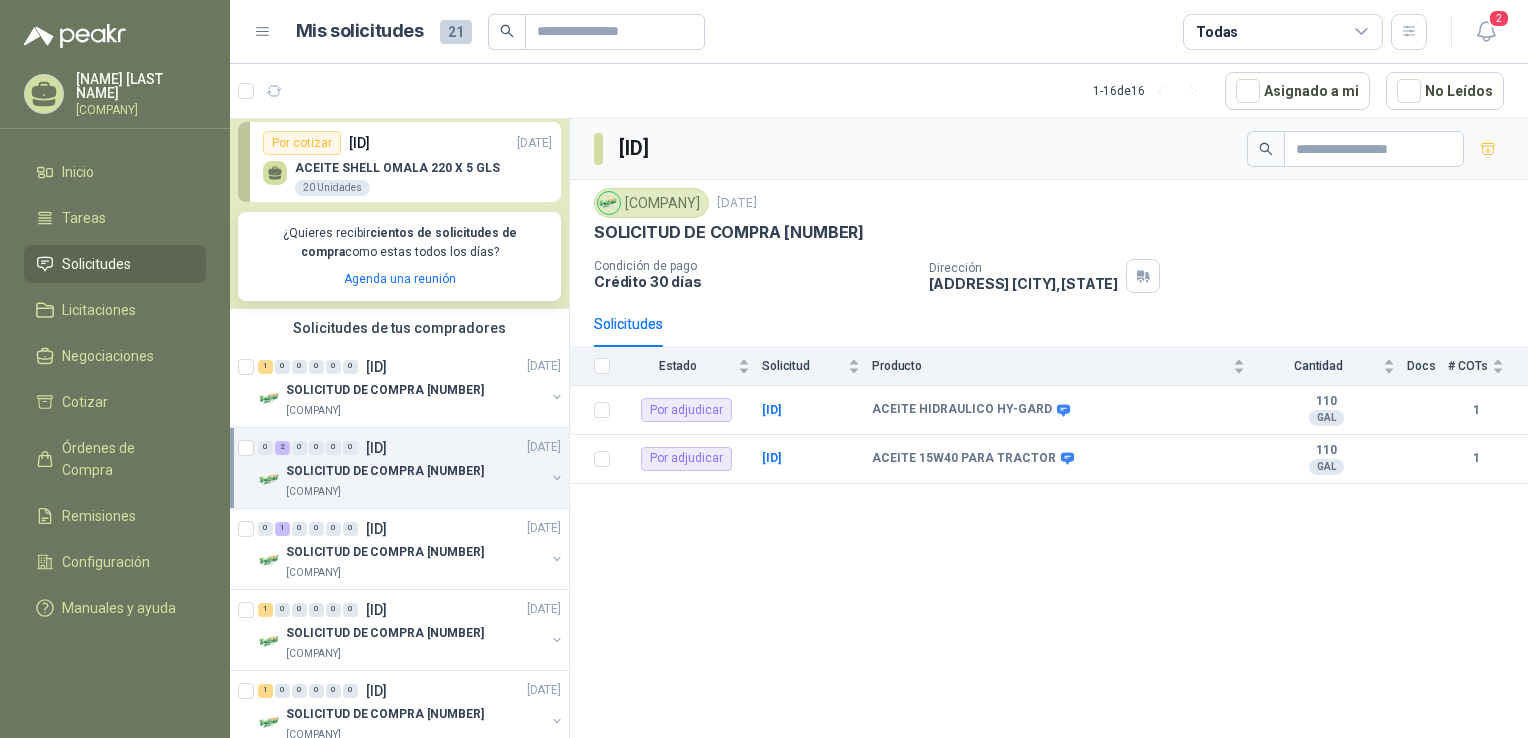 click on "[ID] [COMPANY] [DATE] SOLICITUD DE COMPRA [NUMBER] Condición de pago Crédito 30 días Dirección [ADDRESS] [CITY] , [STATE] Solicitudes Estado Solicitud Producto Cantidad Docs # COTs Por adjudicar [ID] ACEITE HIDRAULICO HY-GARD 110 GAL  1 Por adjudicar [ID] ACEITE 15W40 PARA TRACTOR 110 GAL  1" at bounding box center [1049, 432] 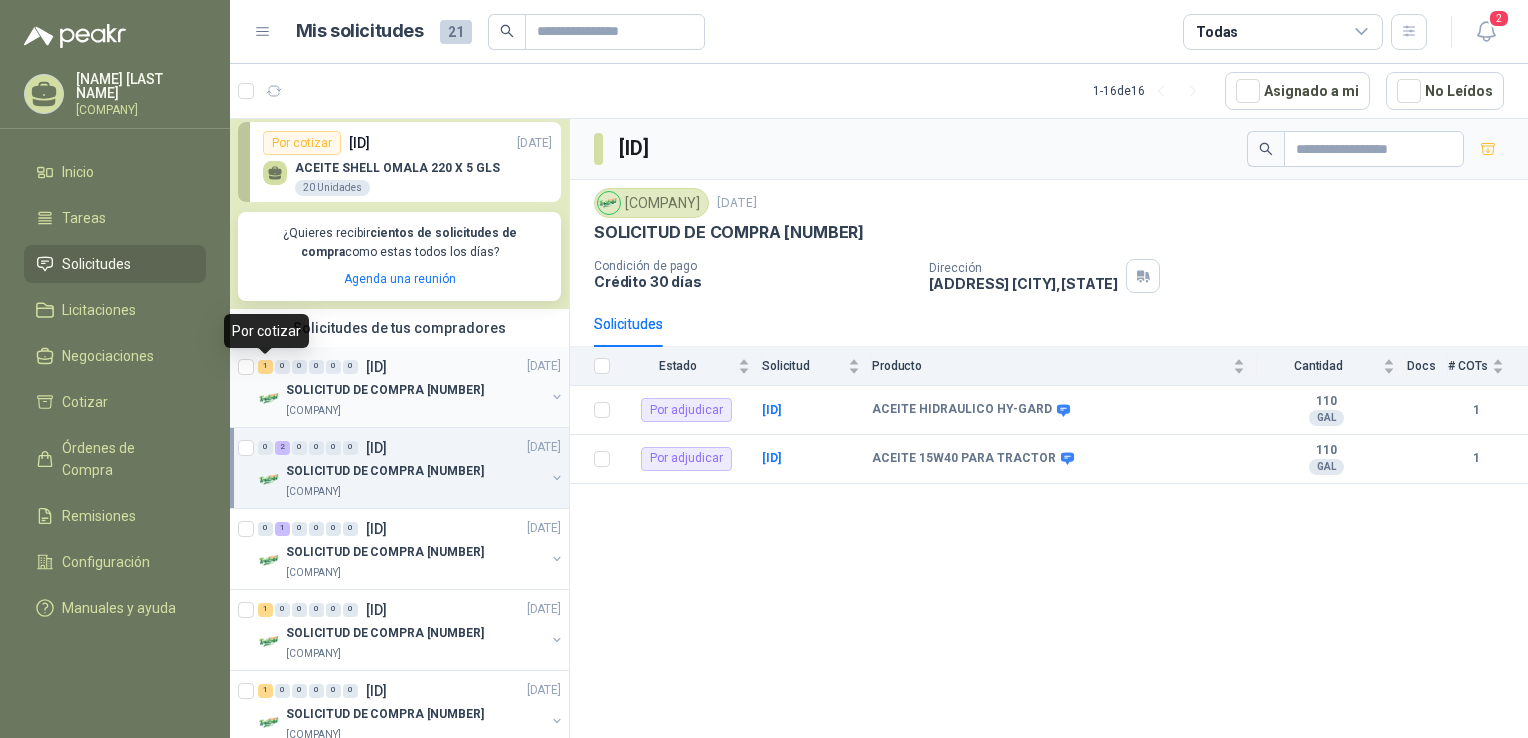 click on "1" at bounding box center [265, 367] 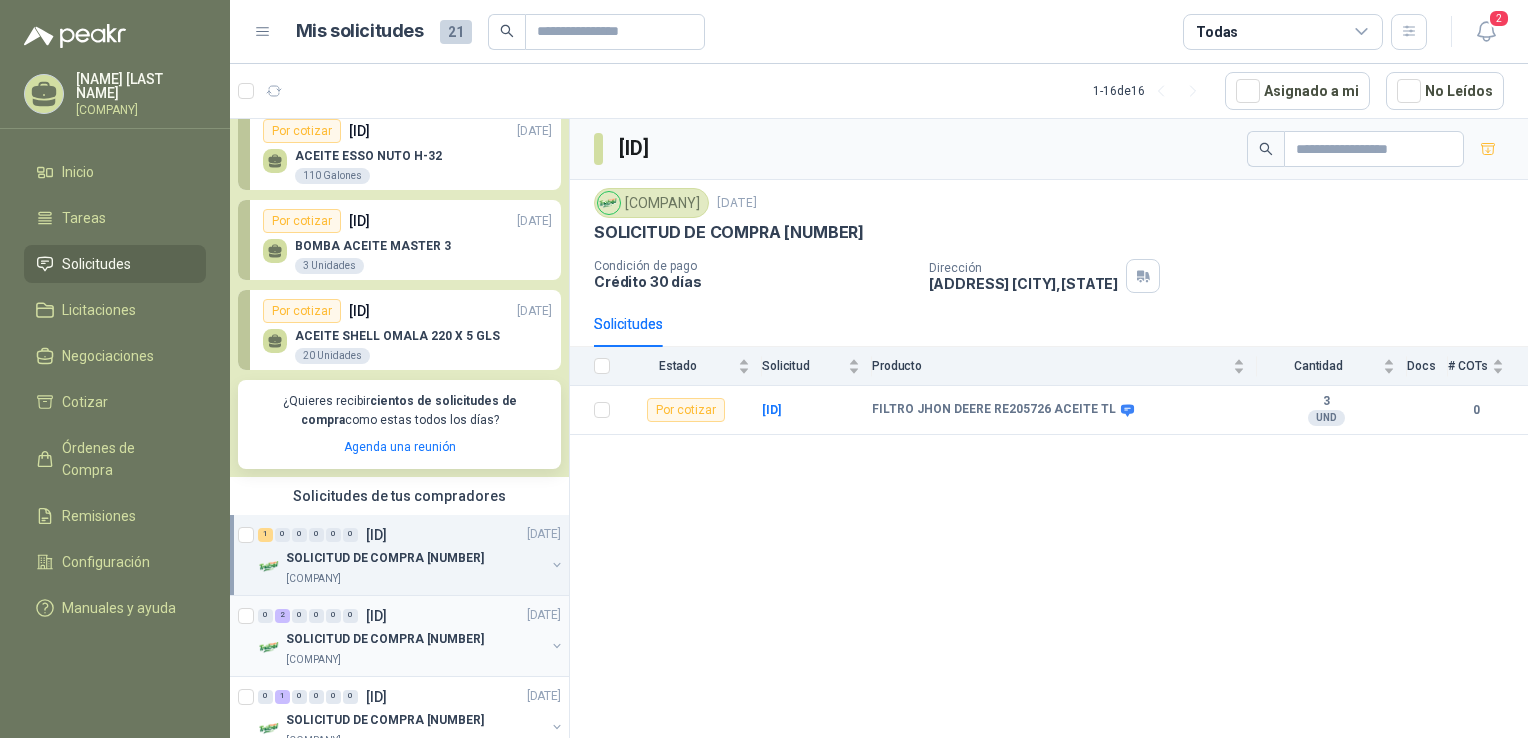 scroll, scrollTop: 0, scrollLeft: 0, axis: both 